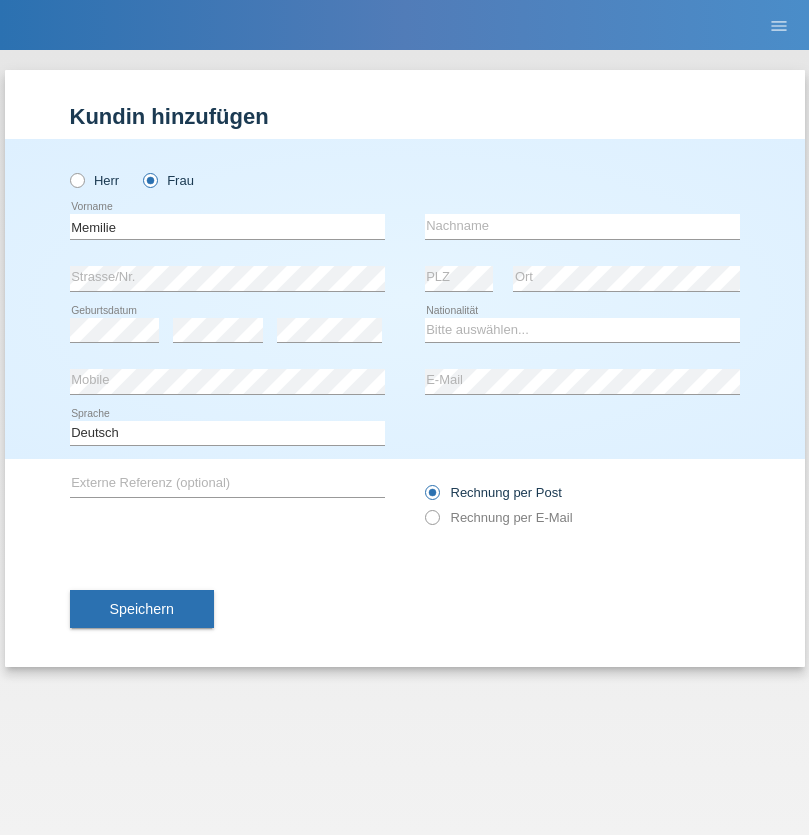 scroll, scrollTop: 0, scrollLeft: 0, axis: both 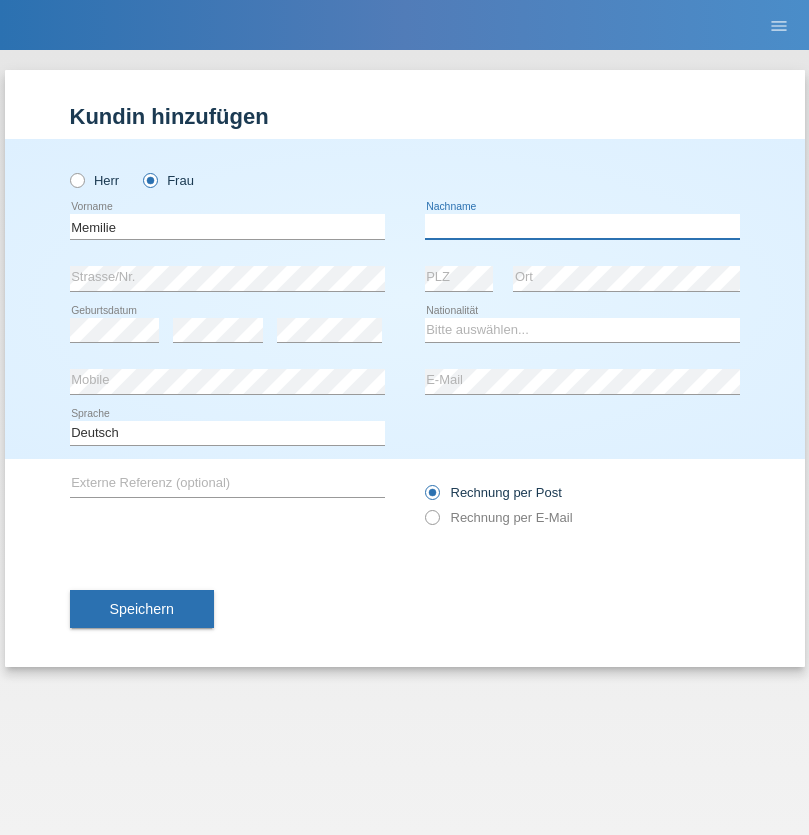 click at bounding box center (582, 226) 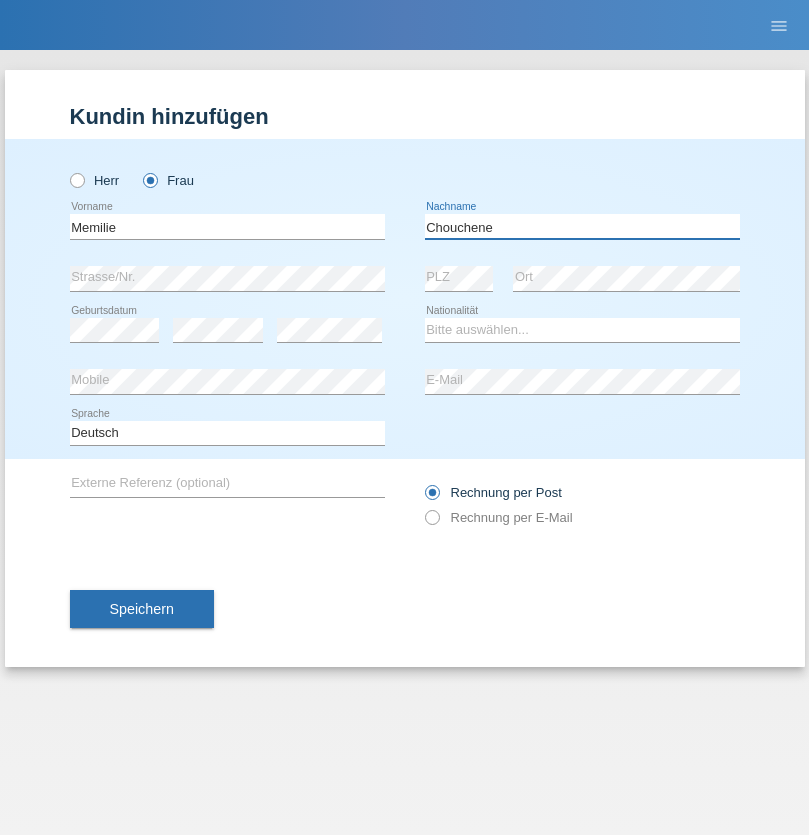 type on "Chouchene" 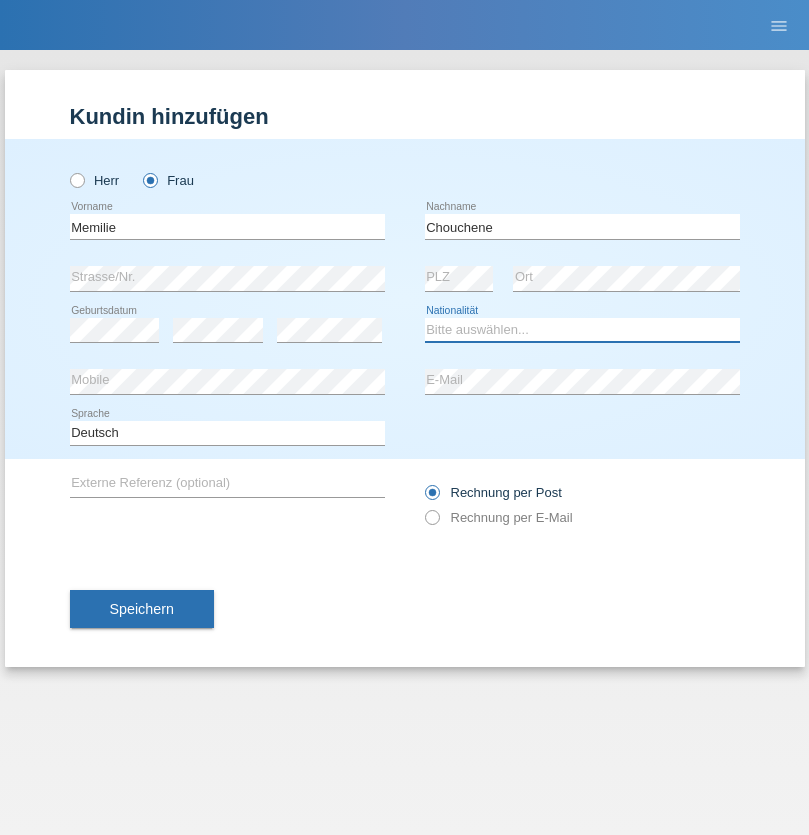 select on "FR" 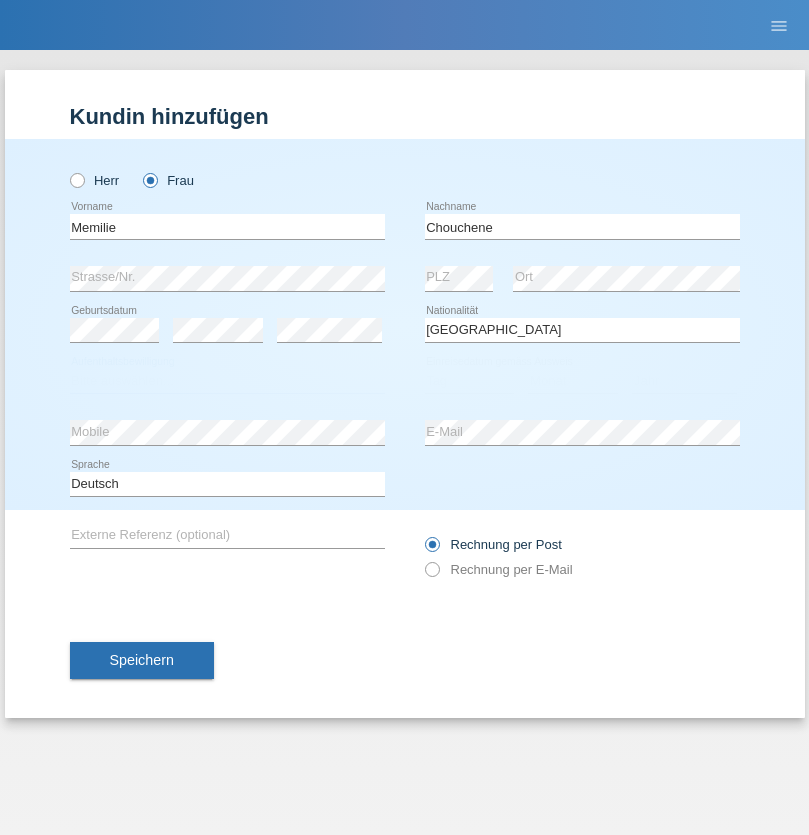select on "C" 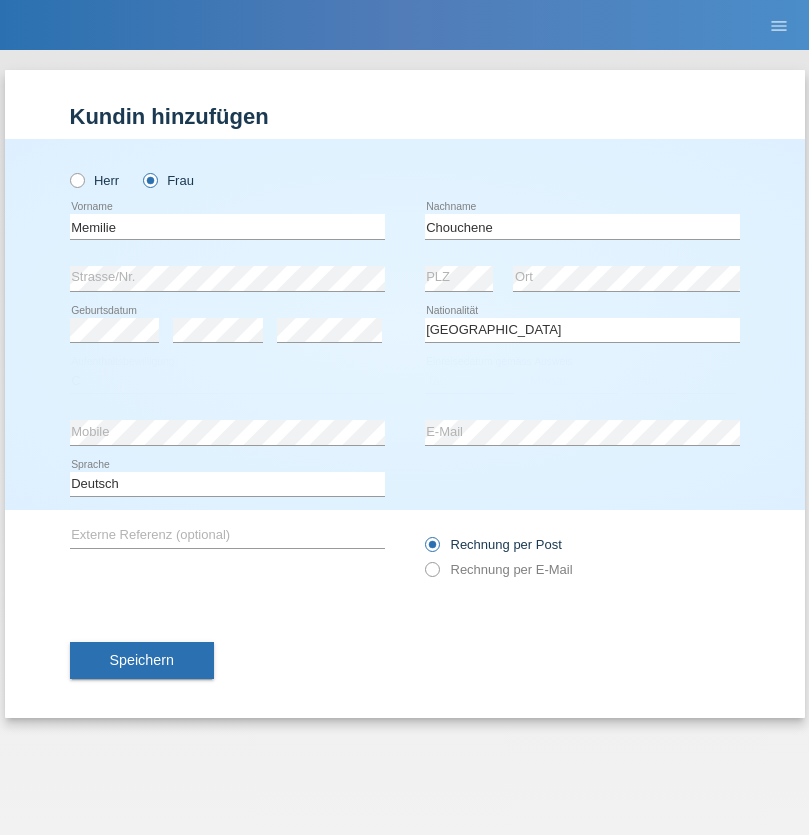 select on "01" 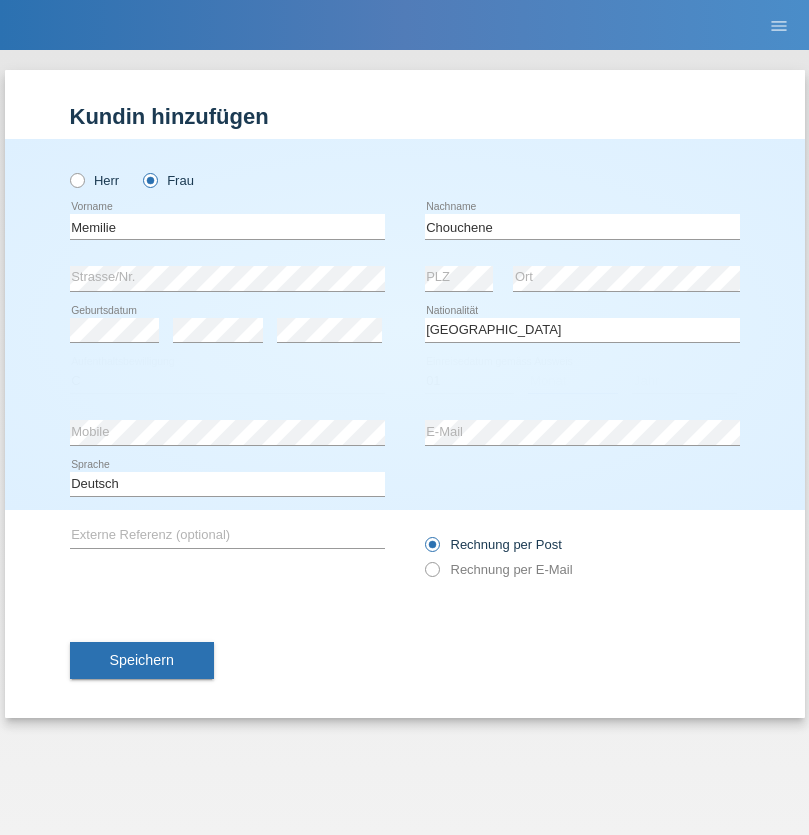 select on "11" 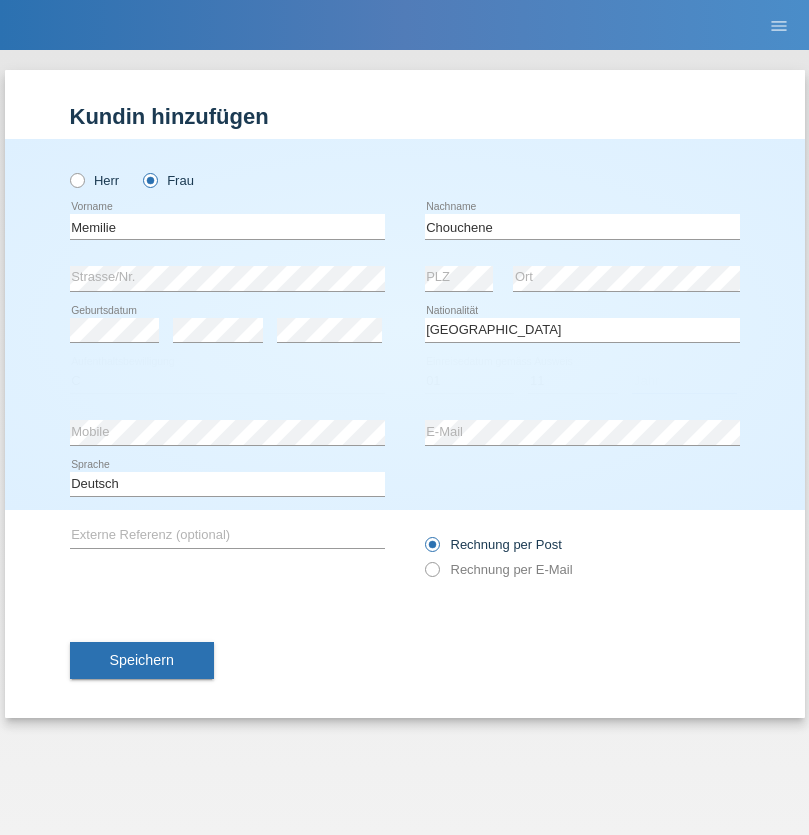 select on "1991" 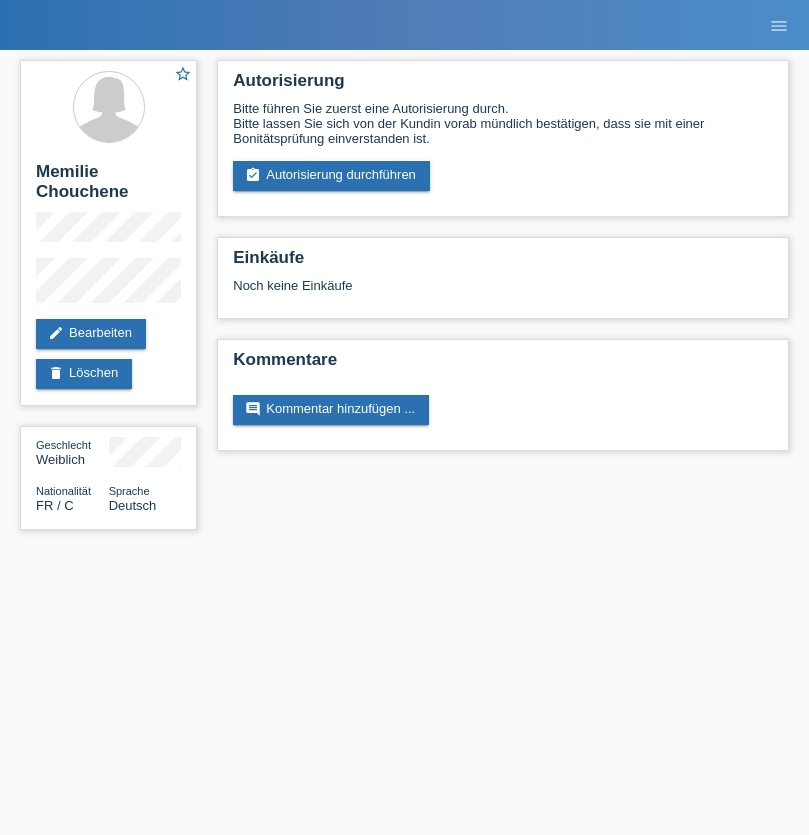 scroll, scrollTop: 0, scrollLeft: 0, axis: both 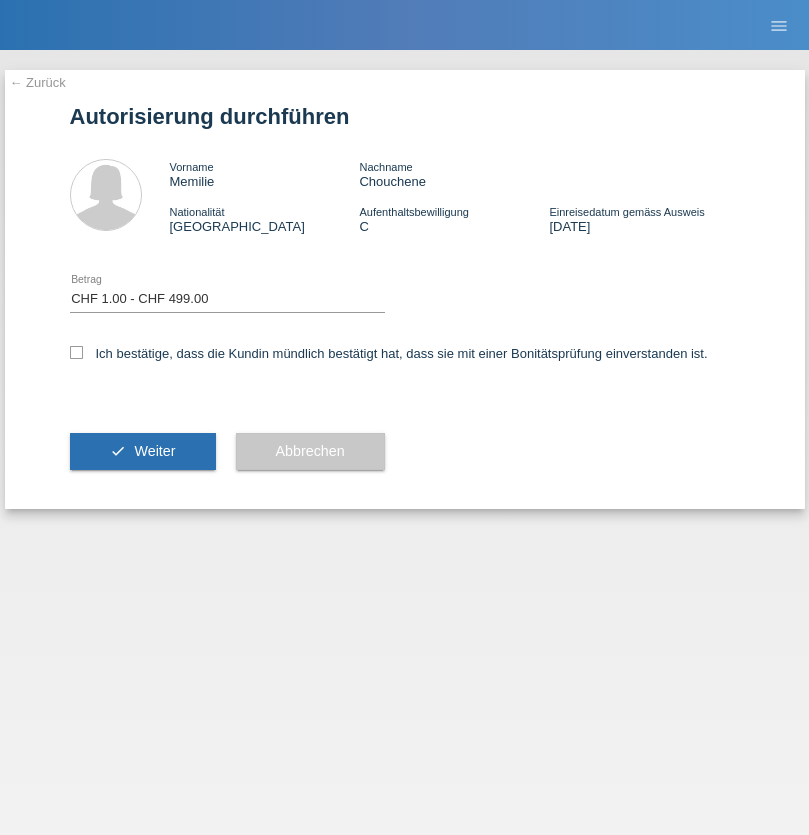select on "1" 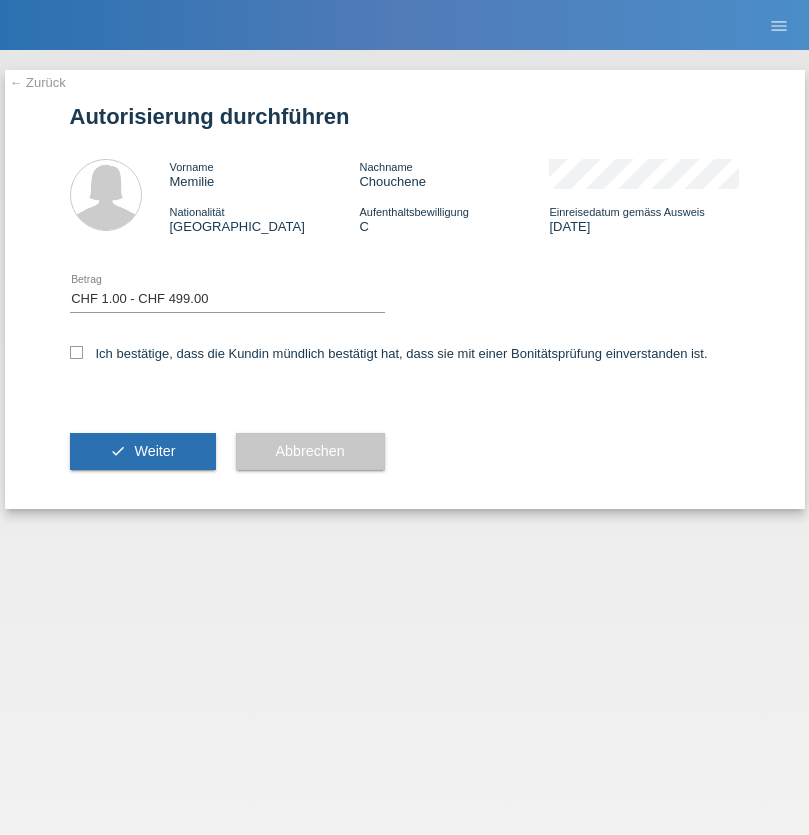 scroll, scrollTop: 0, scrollLeft: 0, axis: both 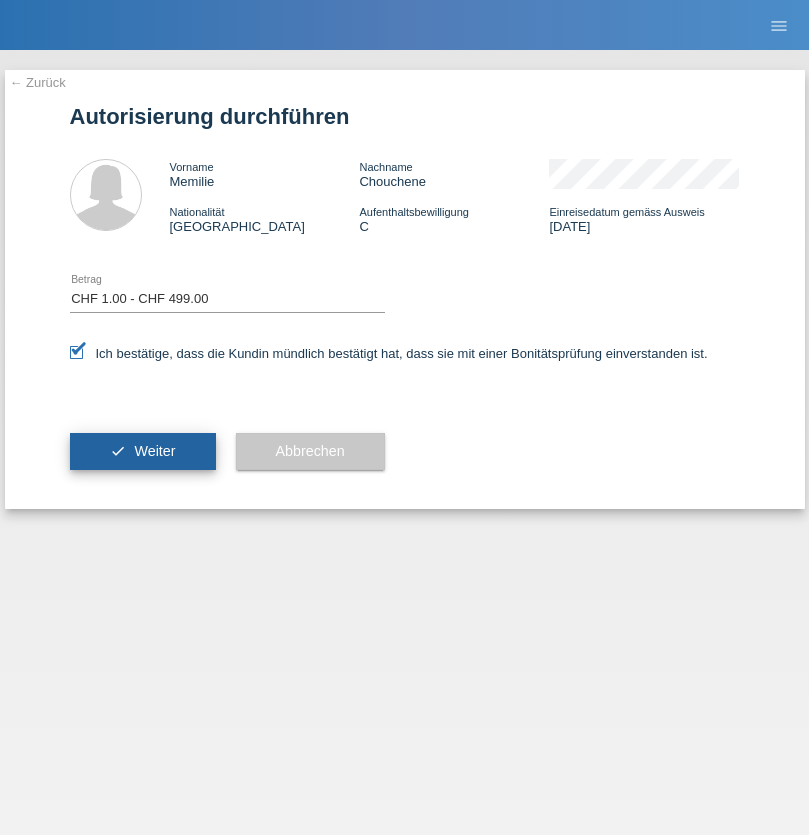 click on "Weiter" at bounding box center [154, 451] 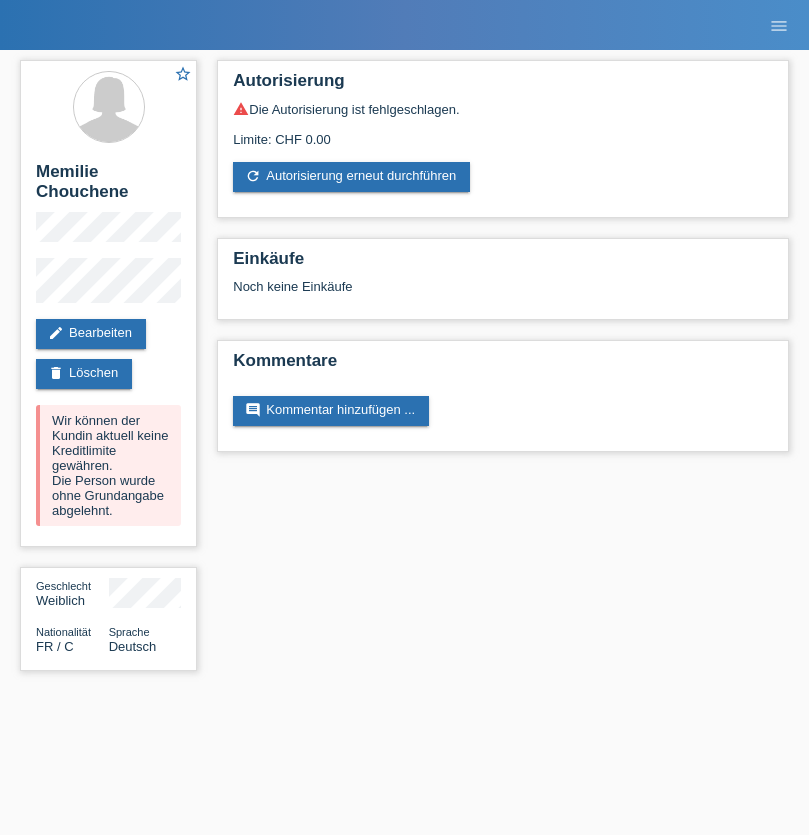 scroll, scrollTop: 0, scrollLeft: 0, axis: both 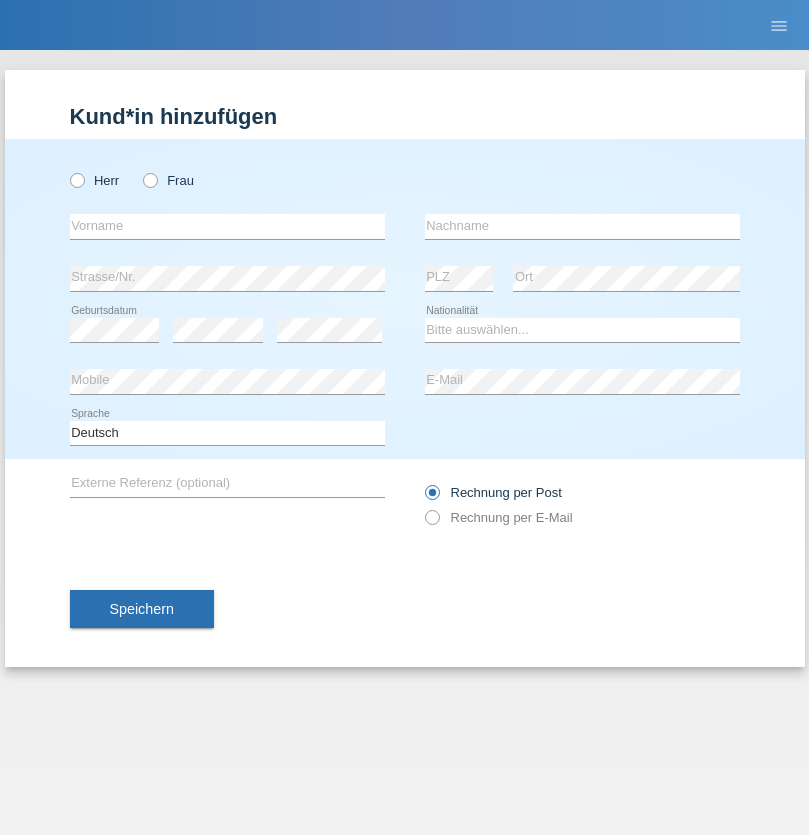 radio on "true" 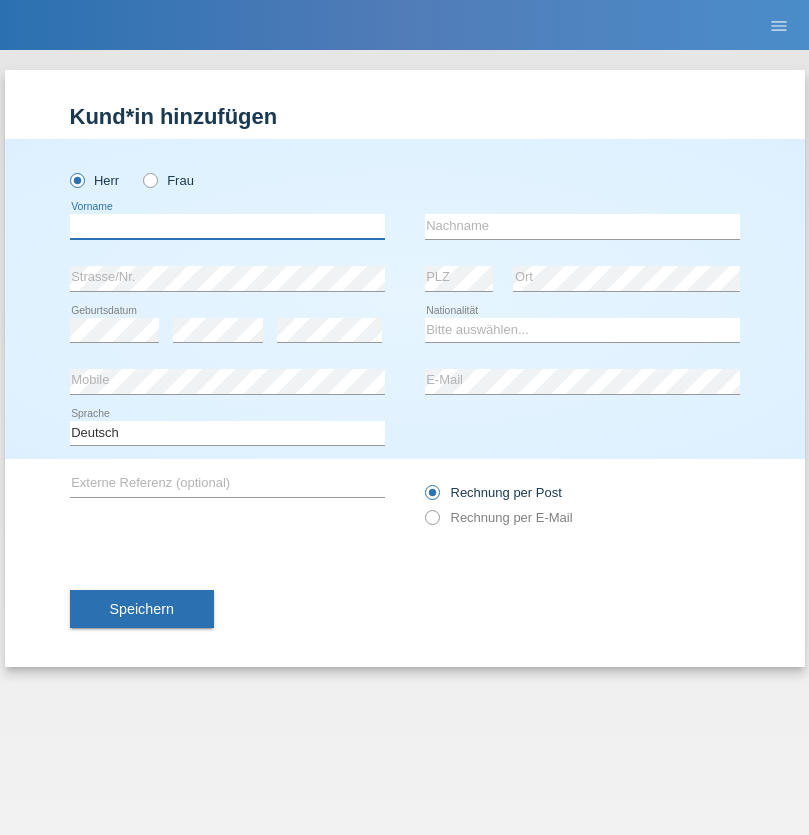 click at bounding box center (227, 226) 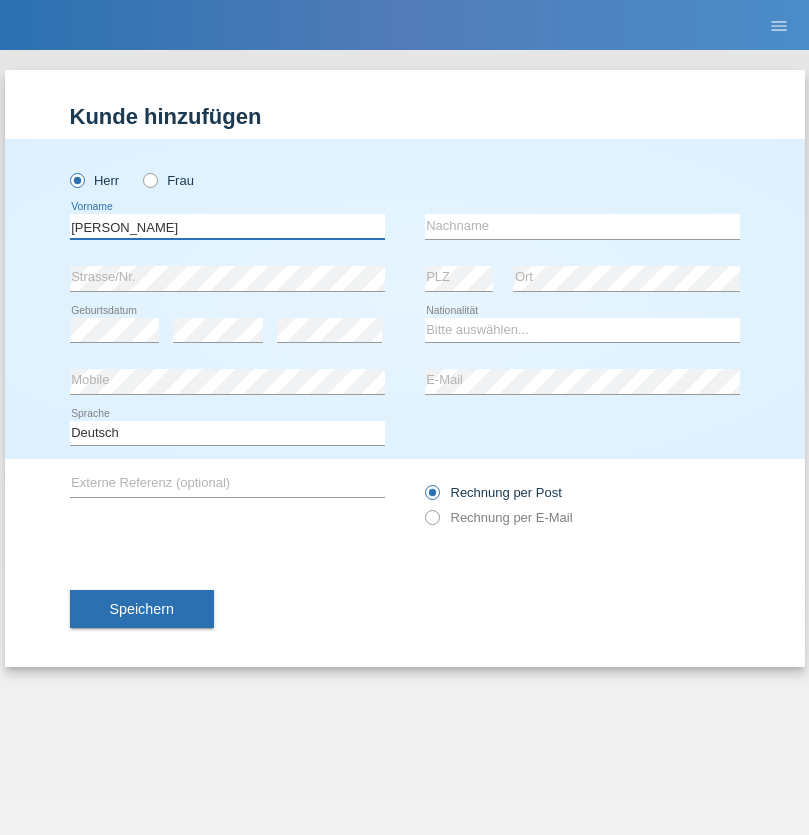 type on "Constantin" 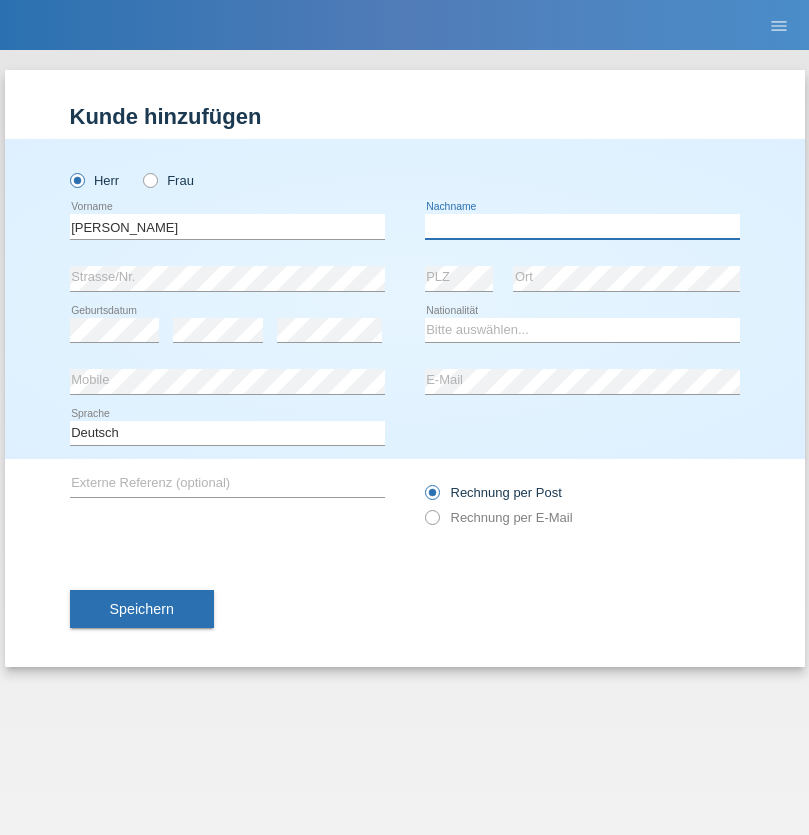 click at bounding box center (582, 226) 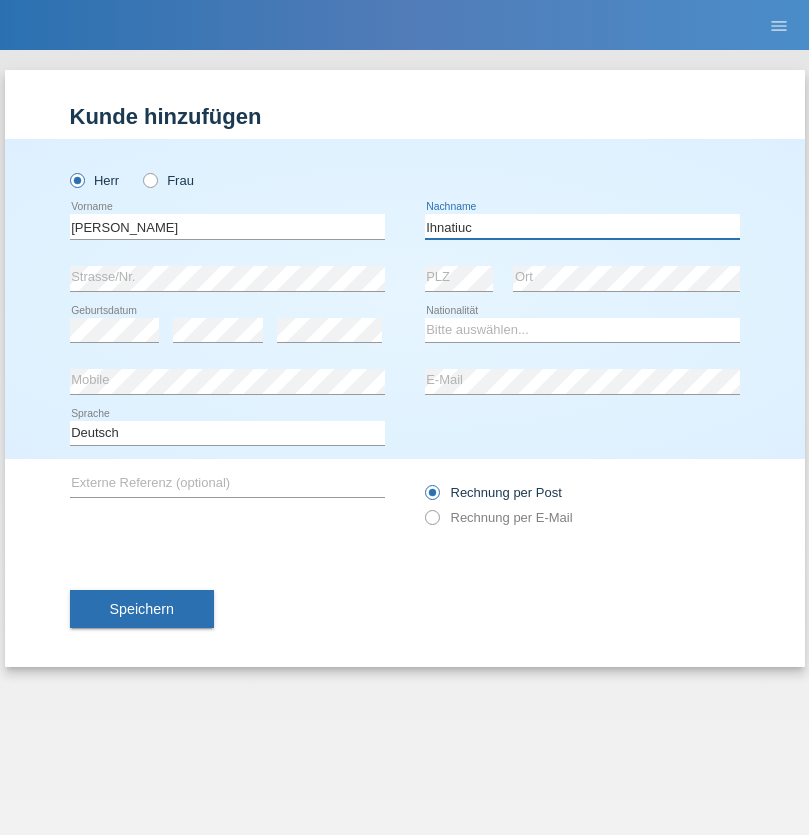 type on "Ihnatiuc" 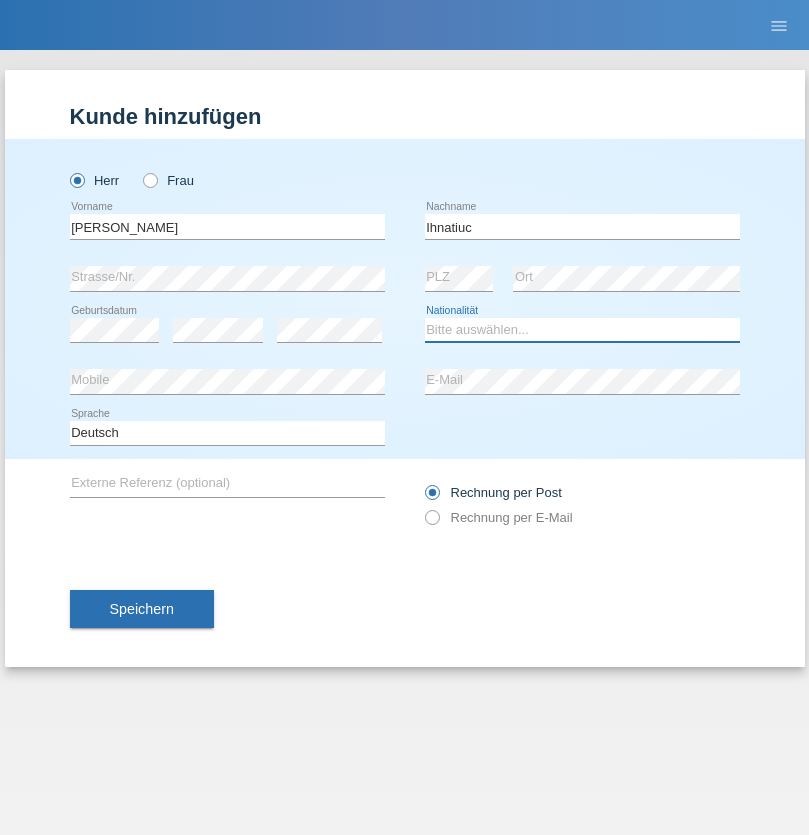 select on "RO" 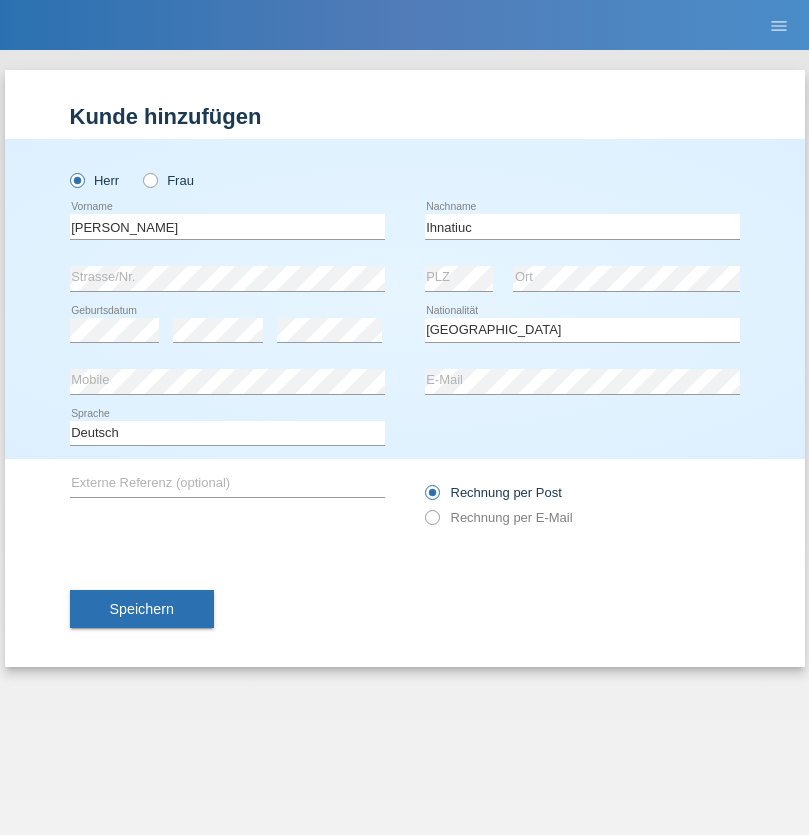 select on "C" 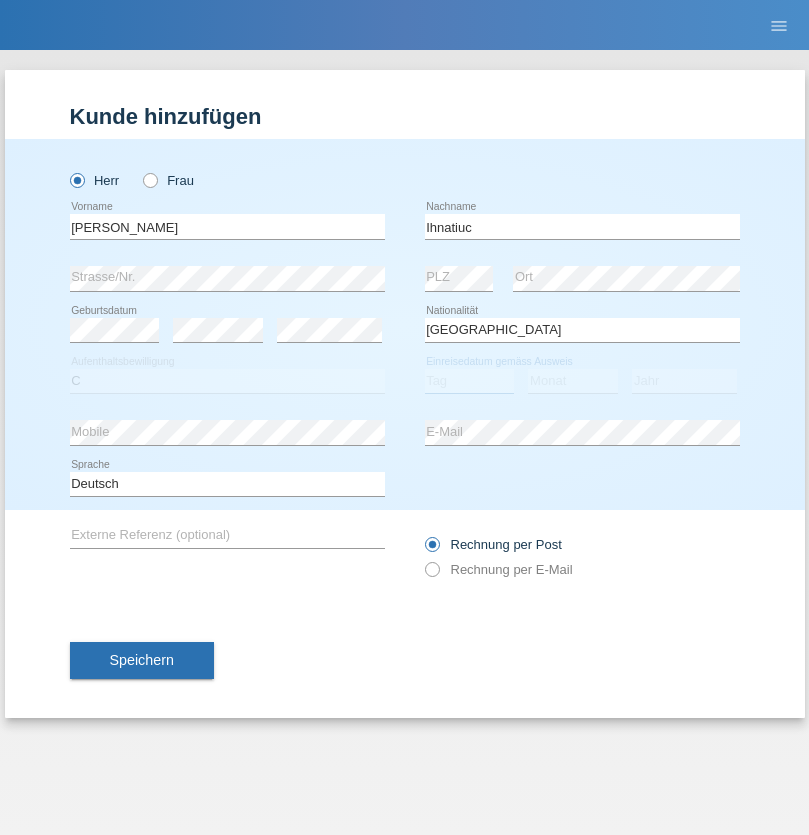 select on "13" 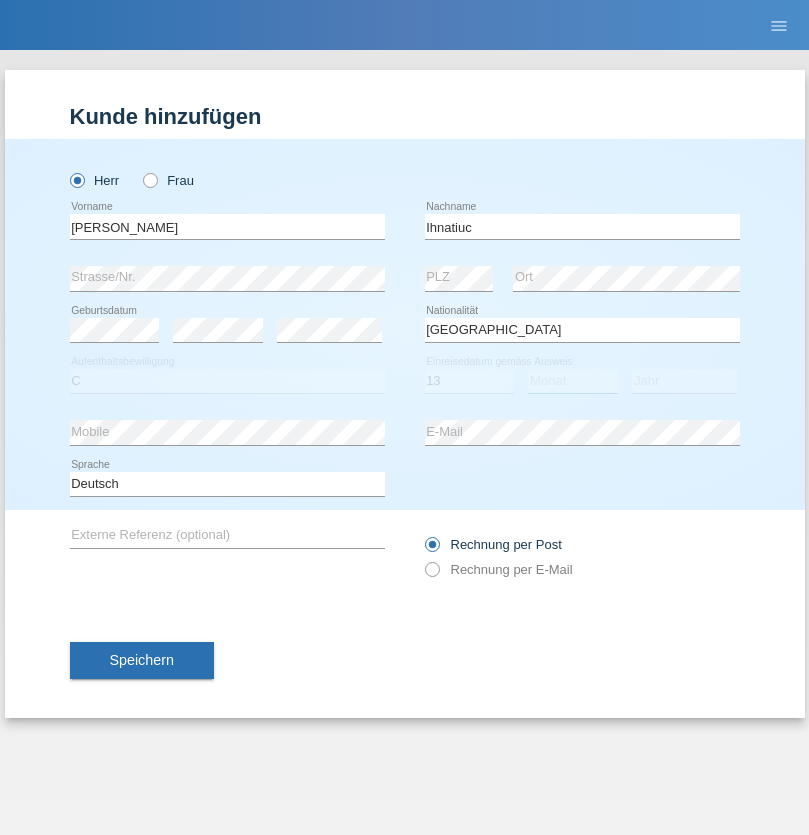 select on "03" 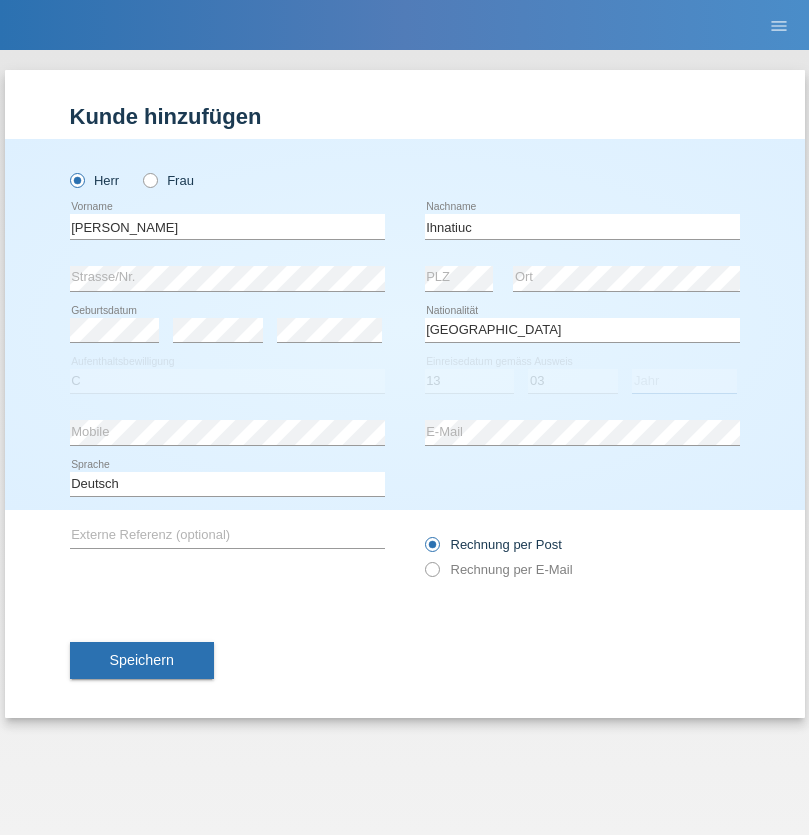 select on "2021" 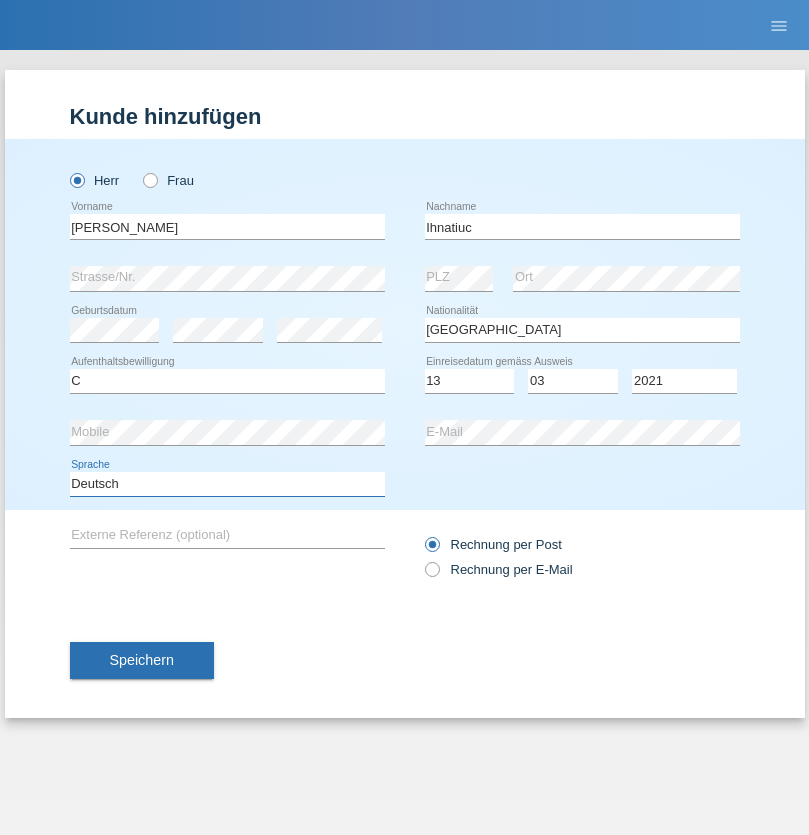 select on "en" 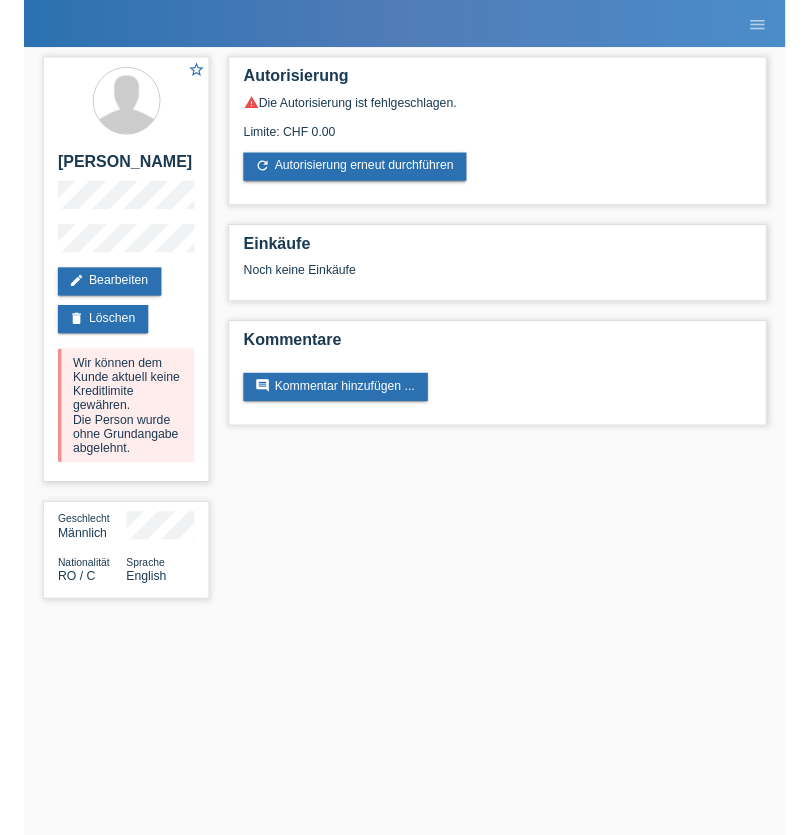 scroll, scrollTop: 0, scrollLeft: 0, axis: both 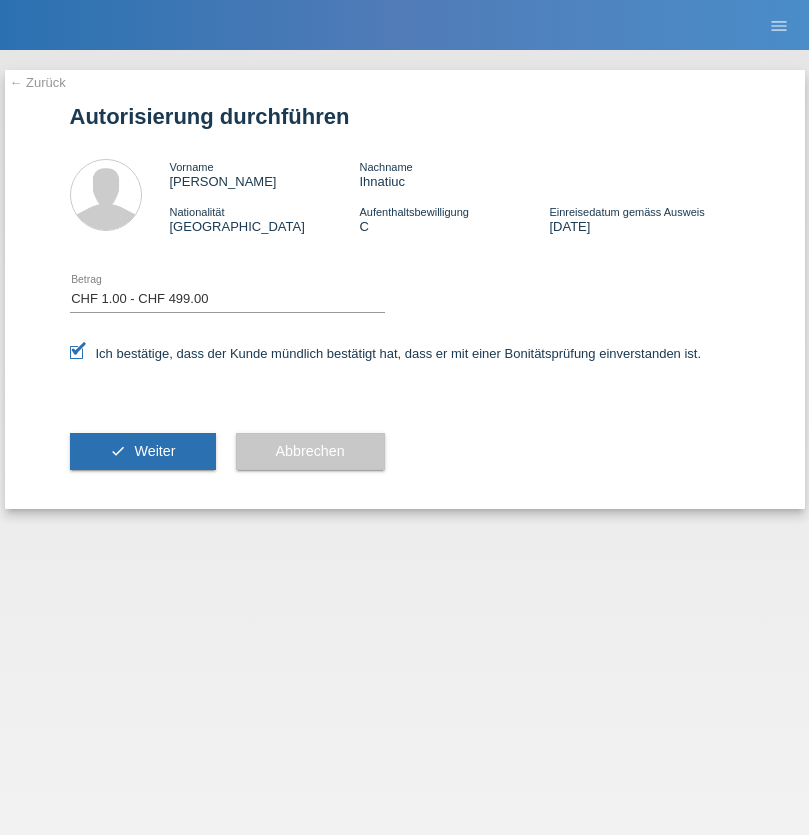 select on "1" 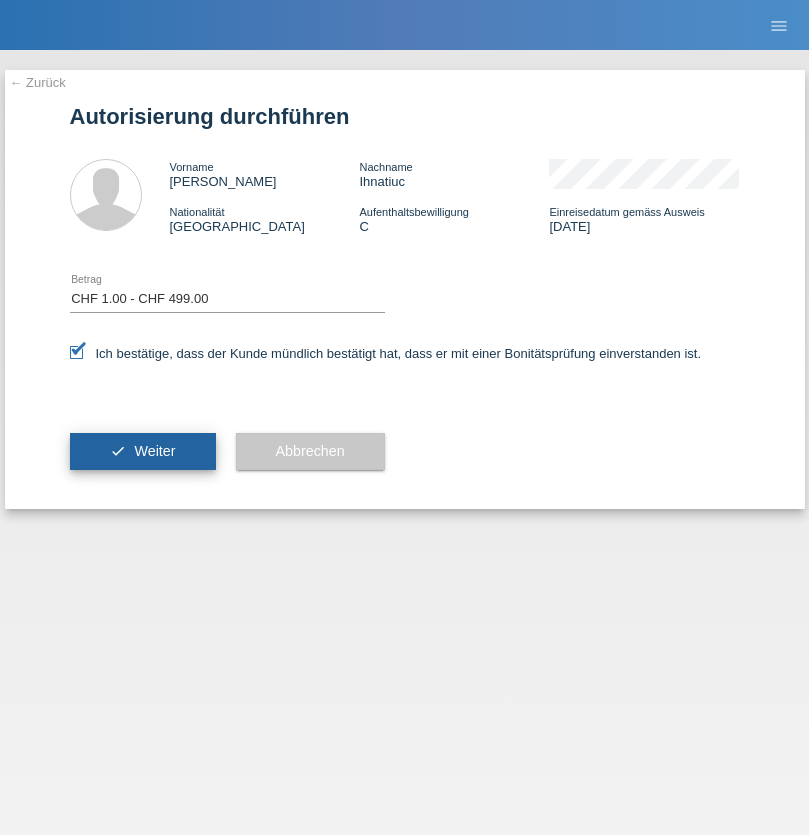 click on "Weiter" at bounding box center [154, 451] 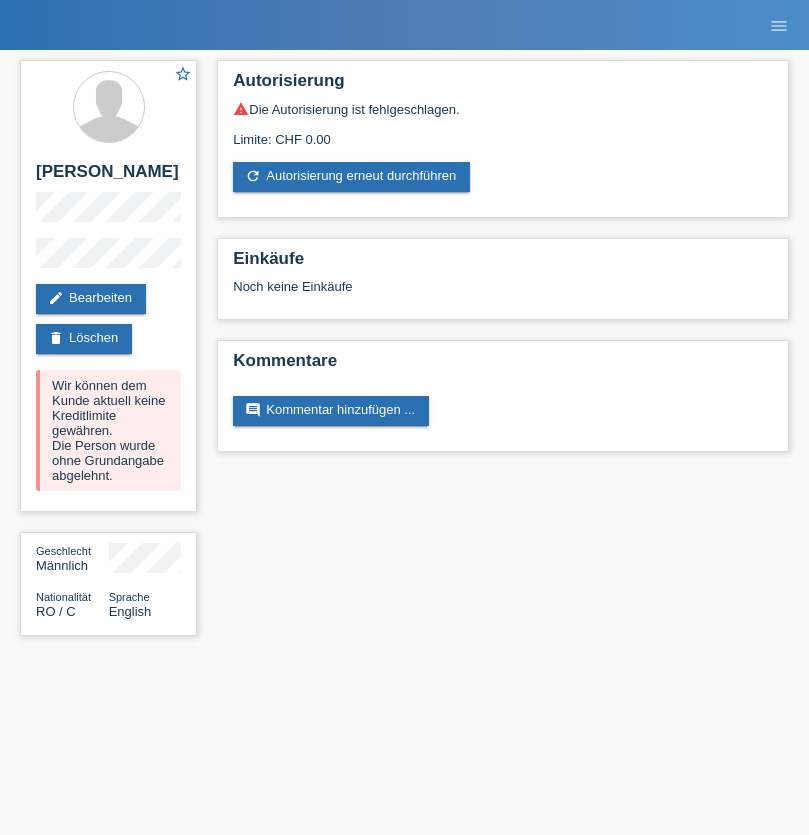scroll, scrollTop: 0, scrollLeft: 0, axis: both 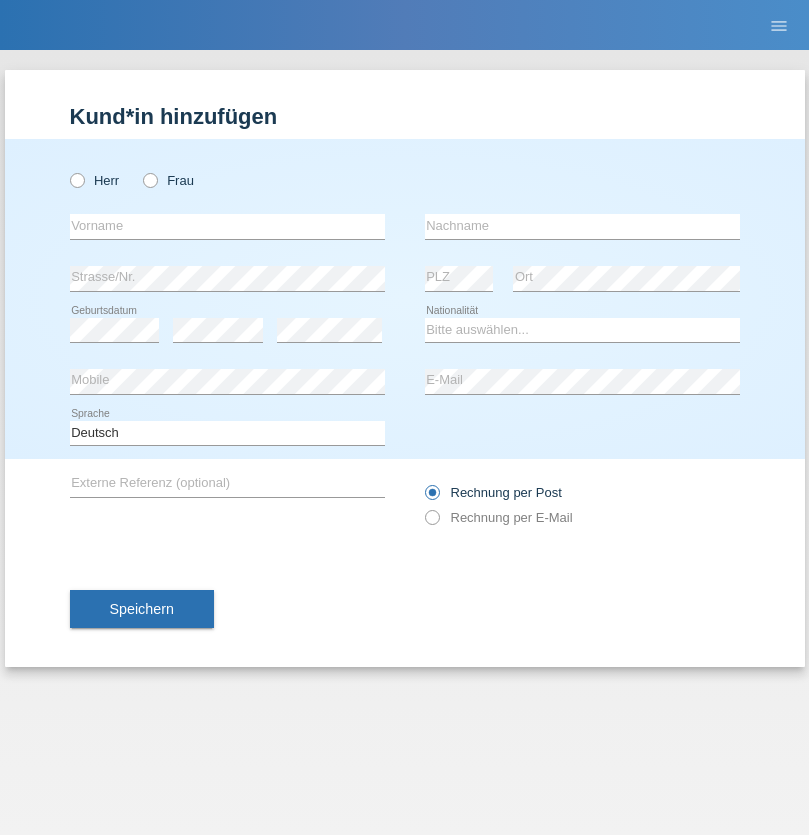 radio on "true" 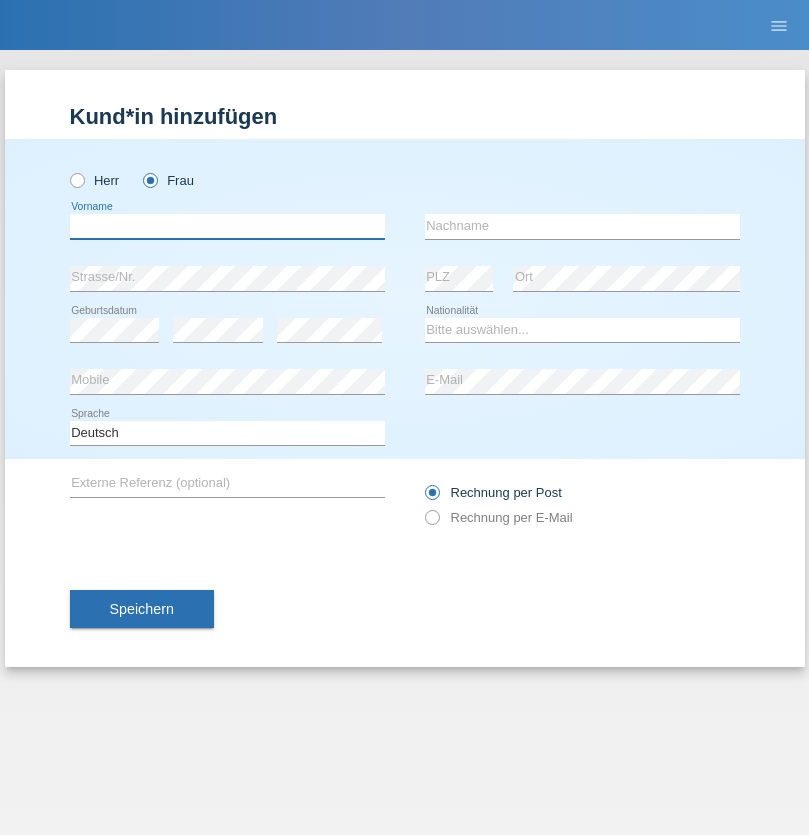 click at bounding box center (227, 226) 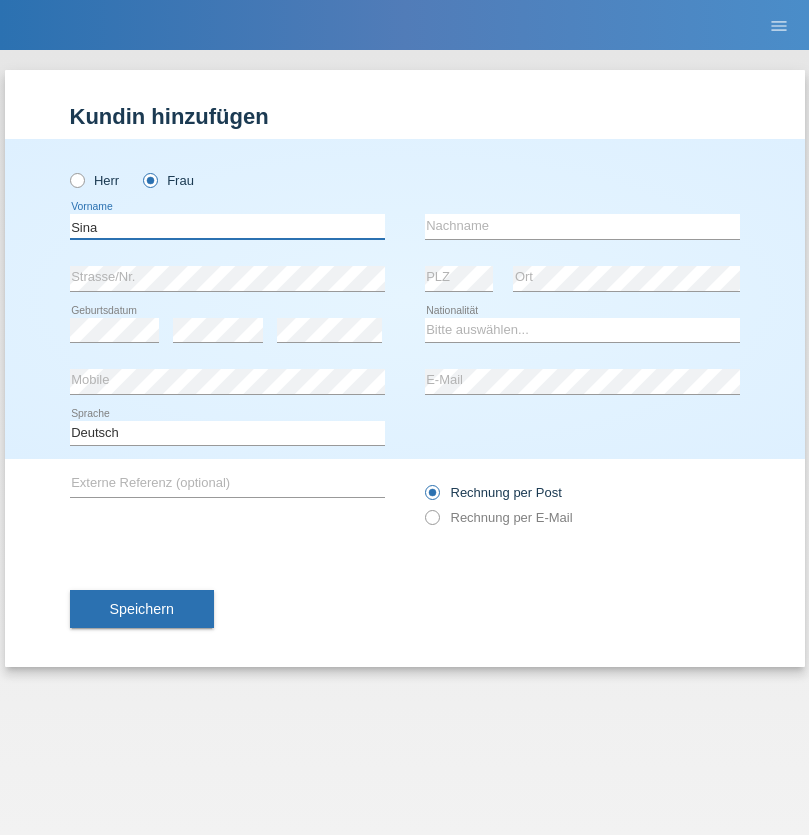 type on "Sina" 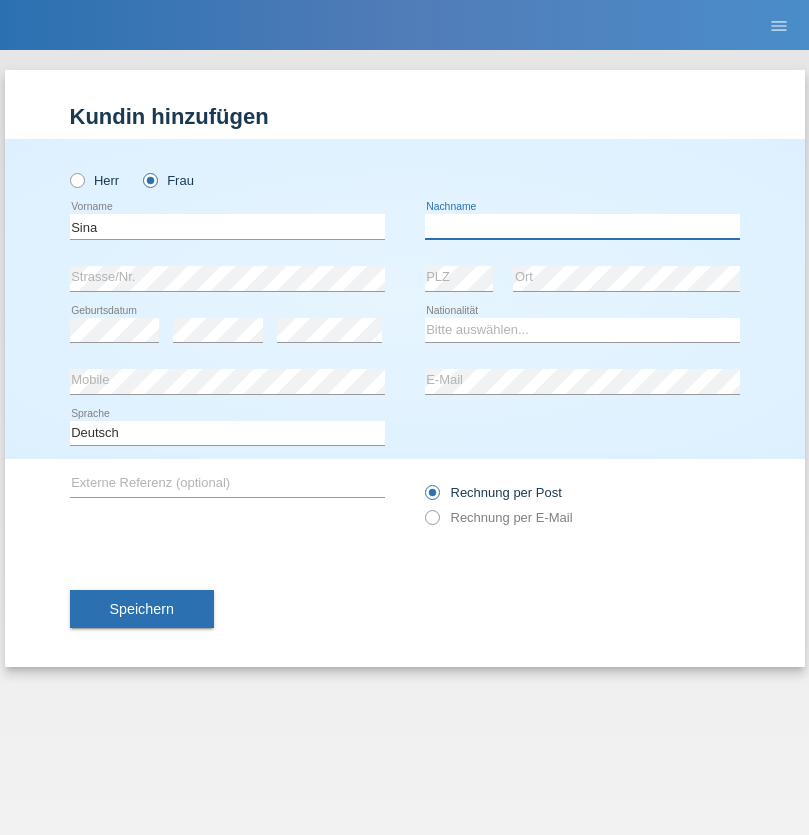 click at bounding box center (582, 226) 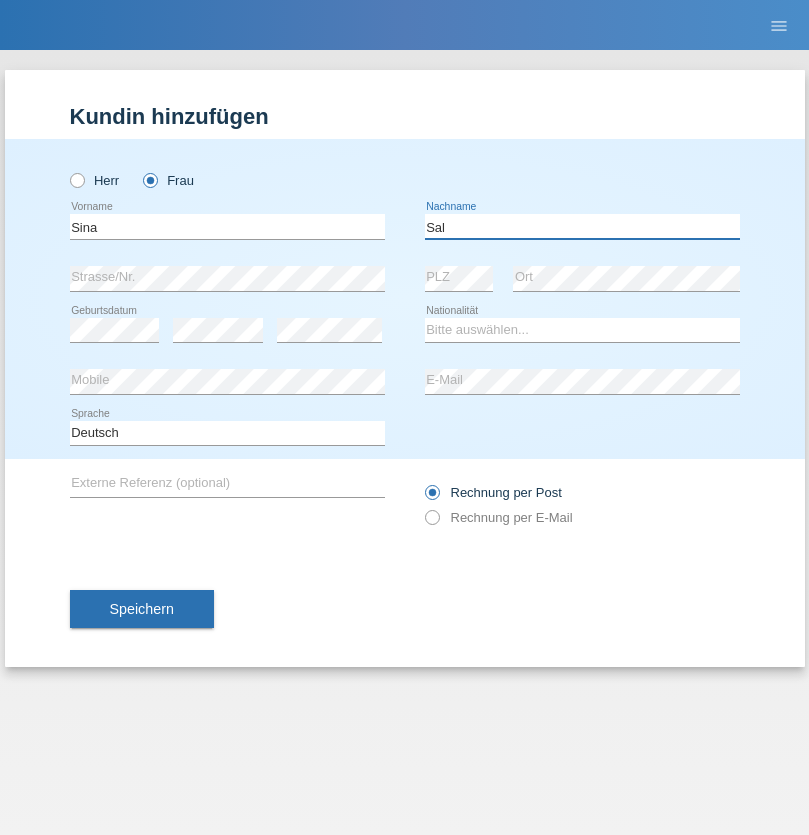 type on "Sal" 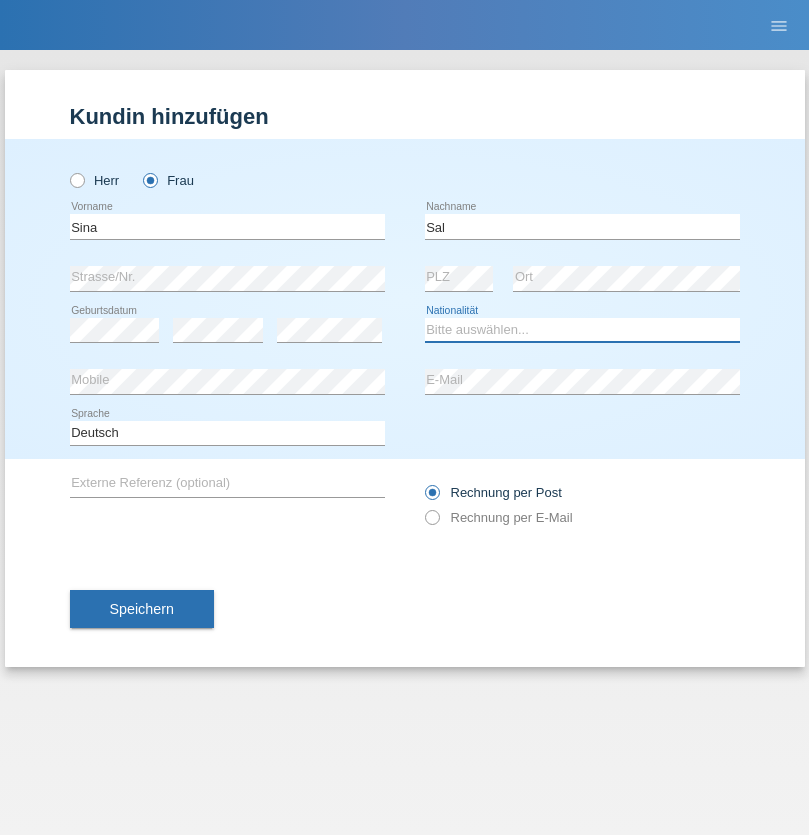 select on "HU" 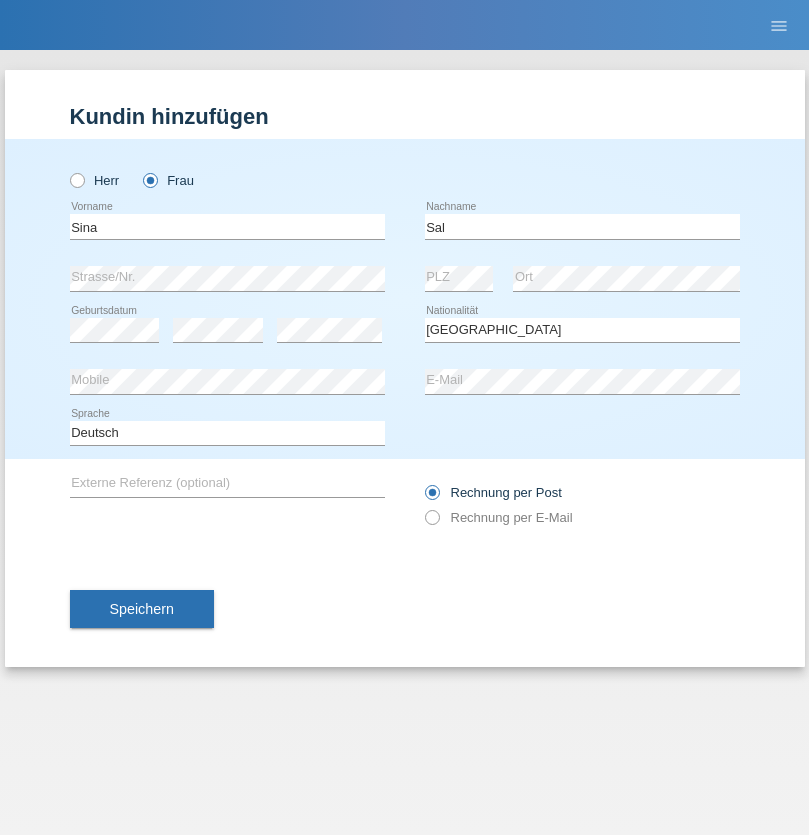 select on "C" 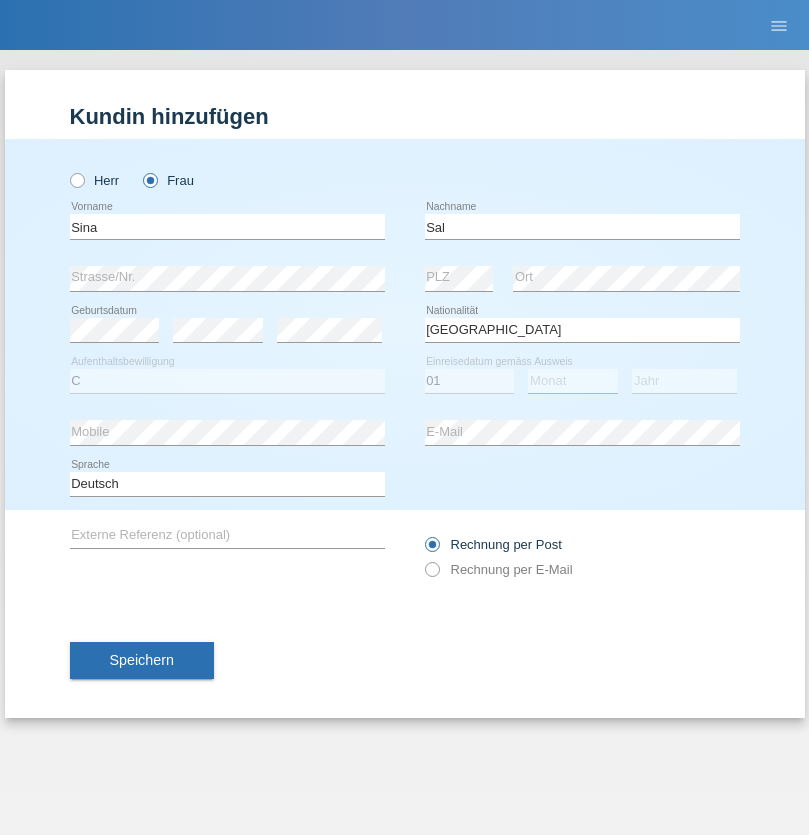select on "05" 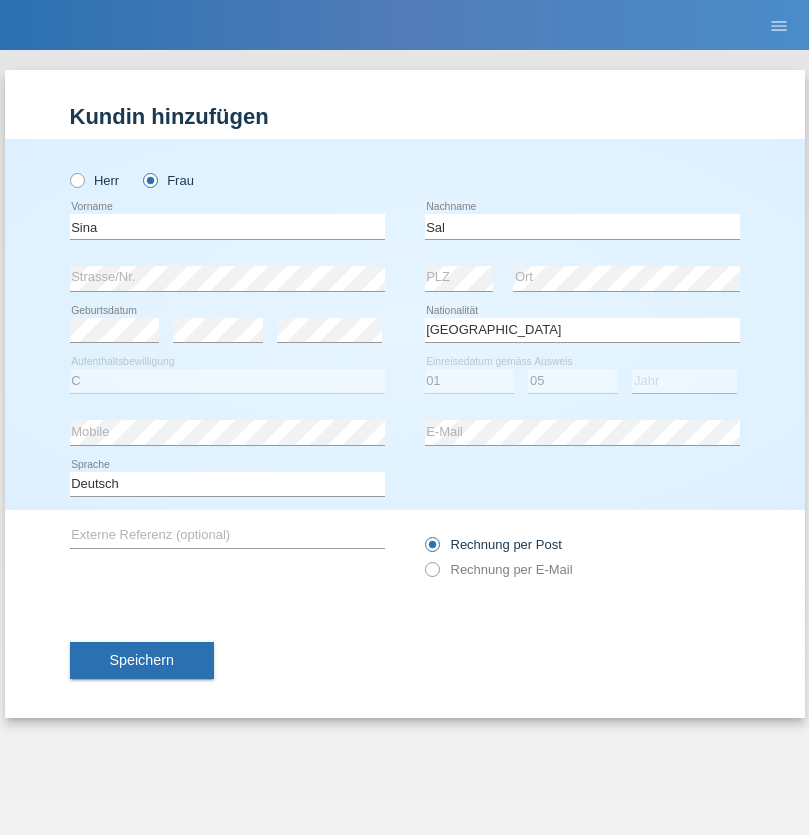 select on "2019" 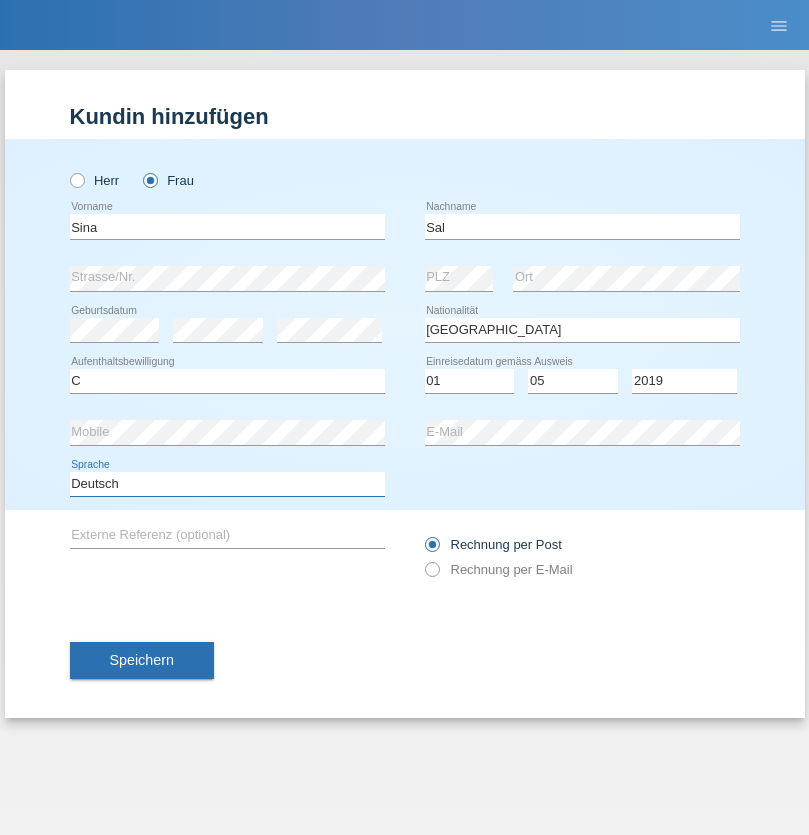 select on "en" 